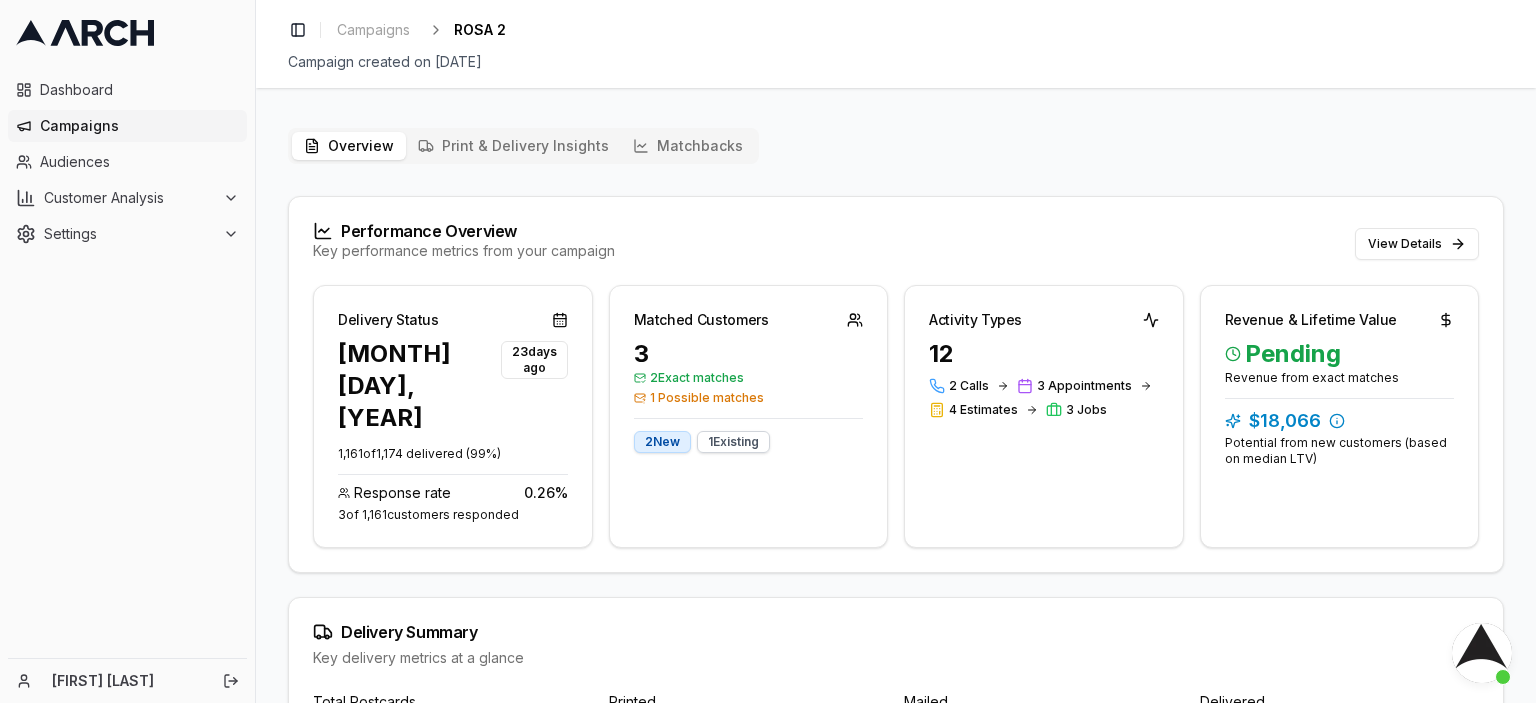 scroll, scrollTop: 0, scrollLeft: 0, axis: both 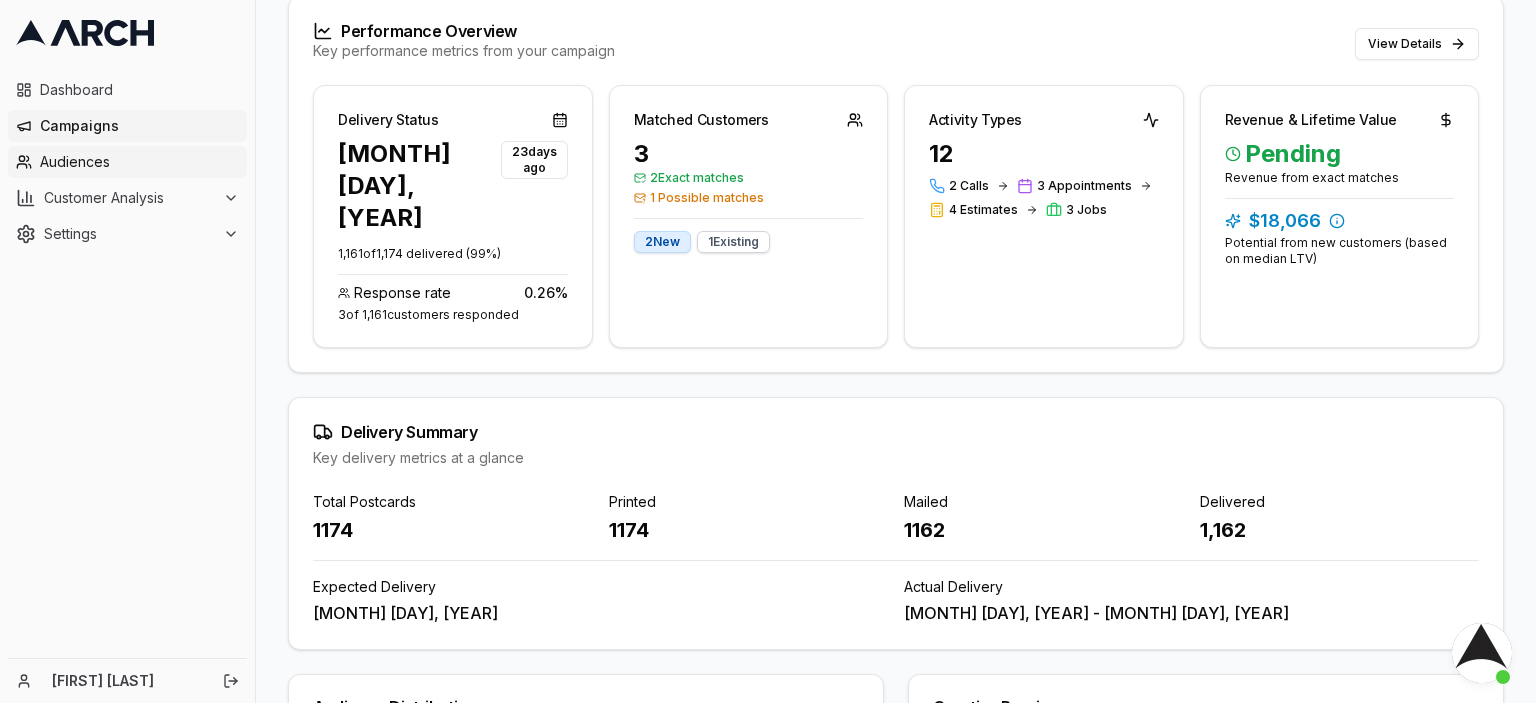 click on "Audiences" at bounding box center (139, 162) 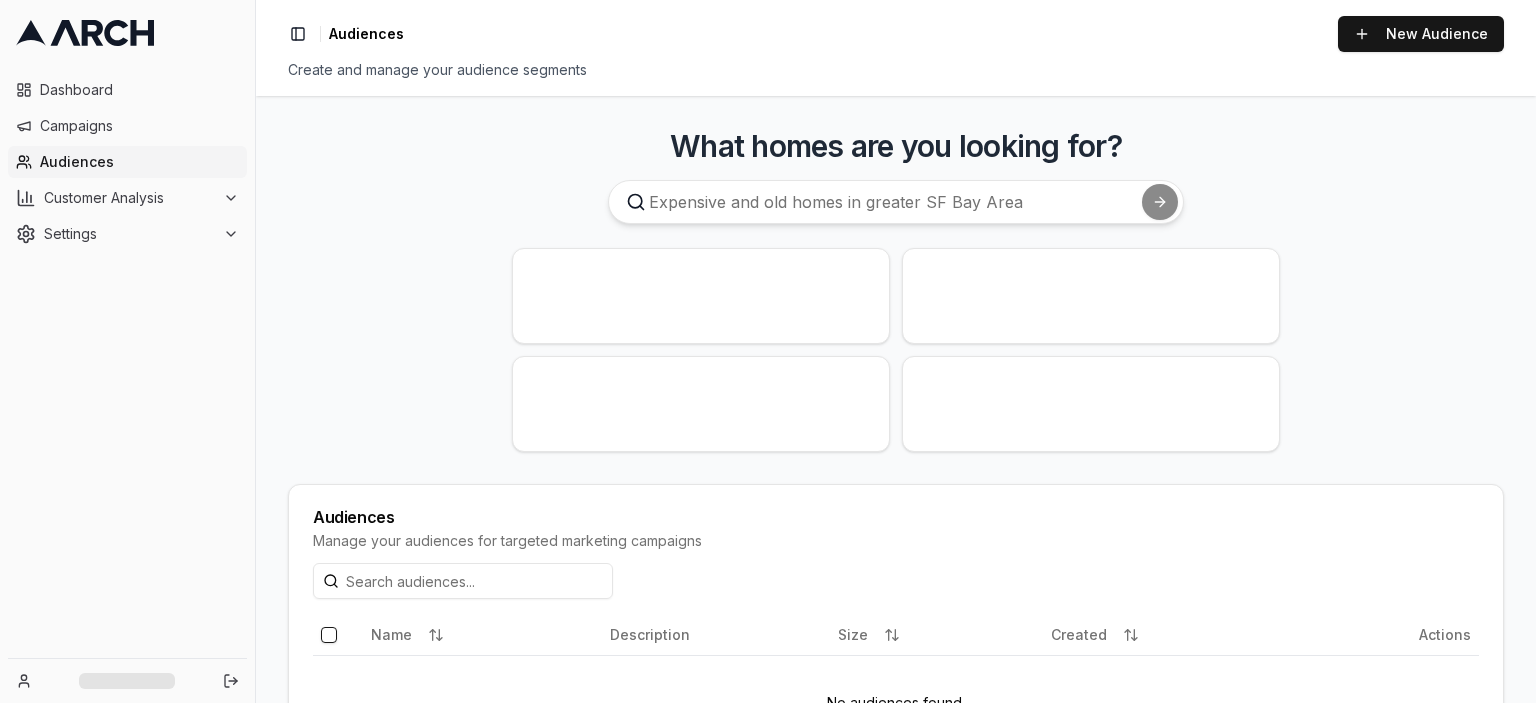 scroll, scrollTop: 0, scrollLeft: 0, axis: both 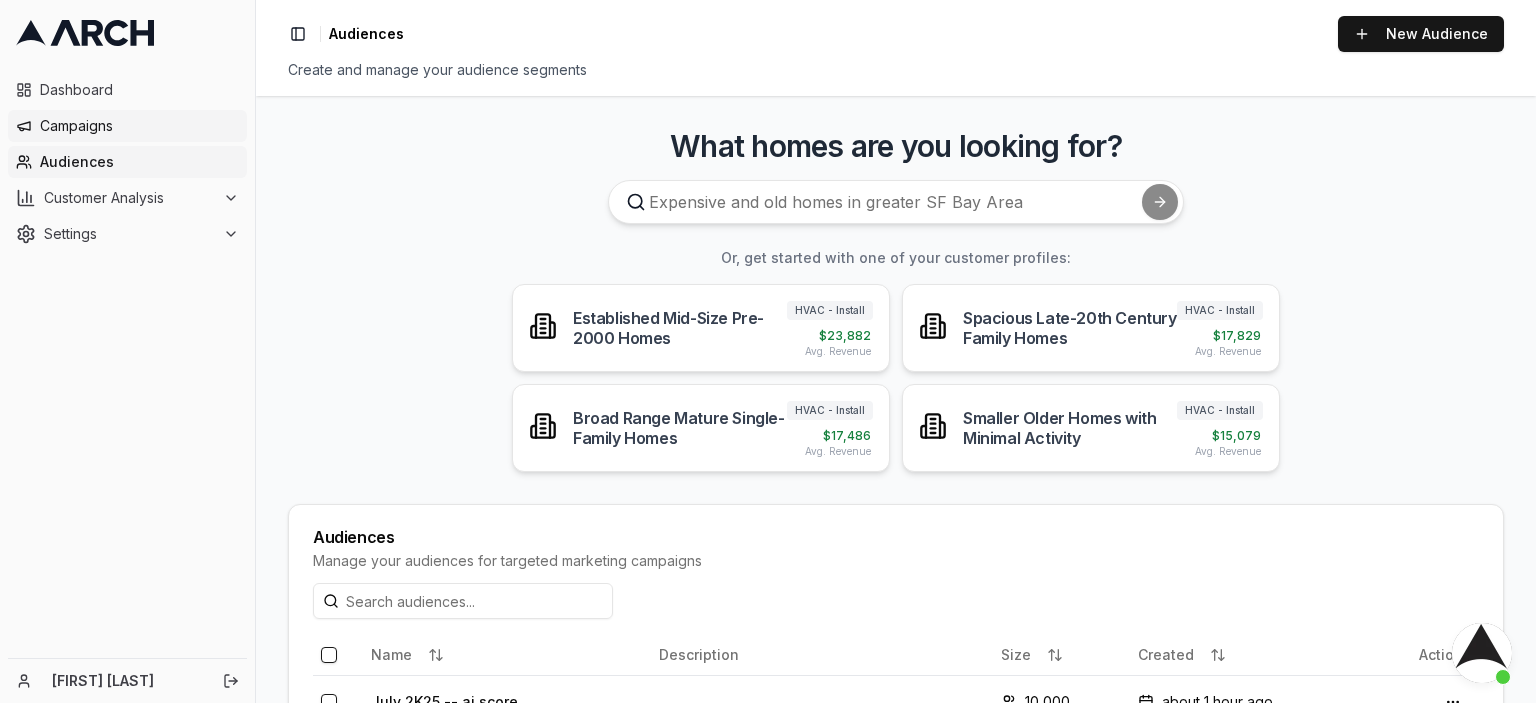 click on "Campaigns" at bounding box center (139, 126) 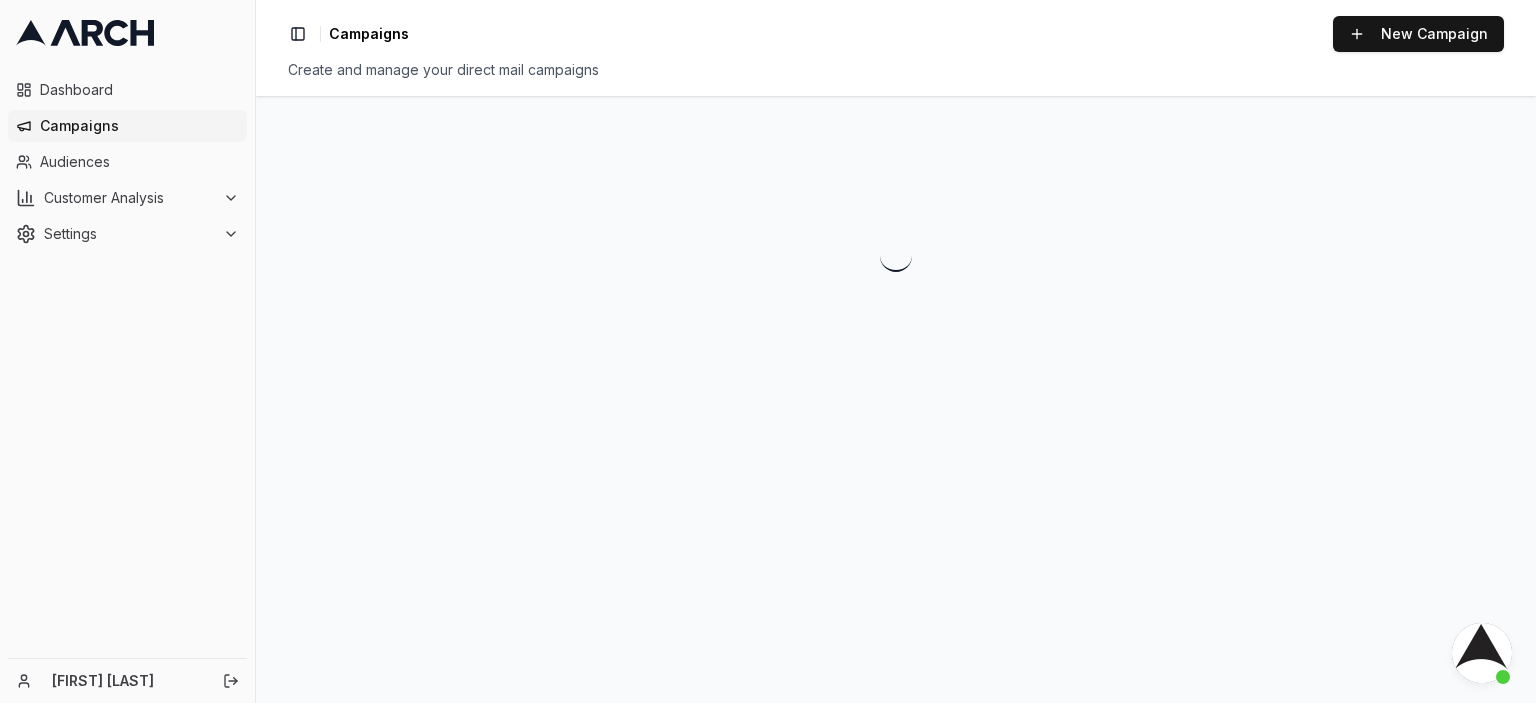 scroll, scrollTop: 0, scrollLeft: 0, axis: both 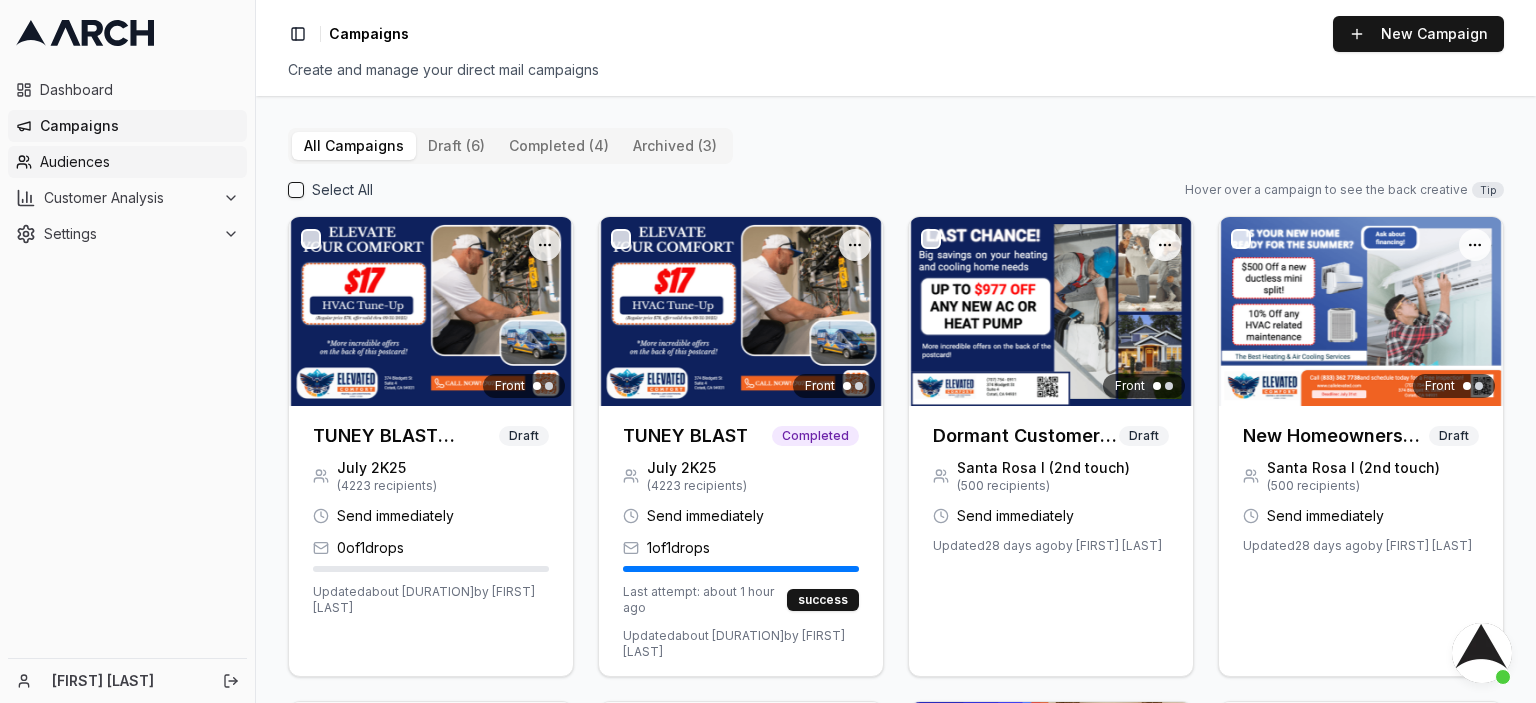 click on "Audiences" at bounding box center [139, 162] 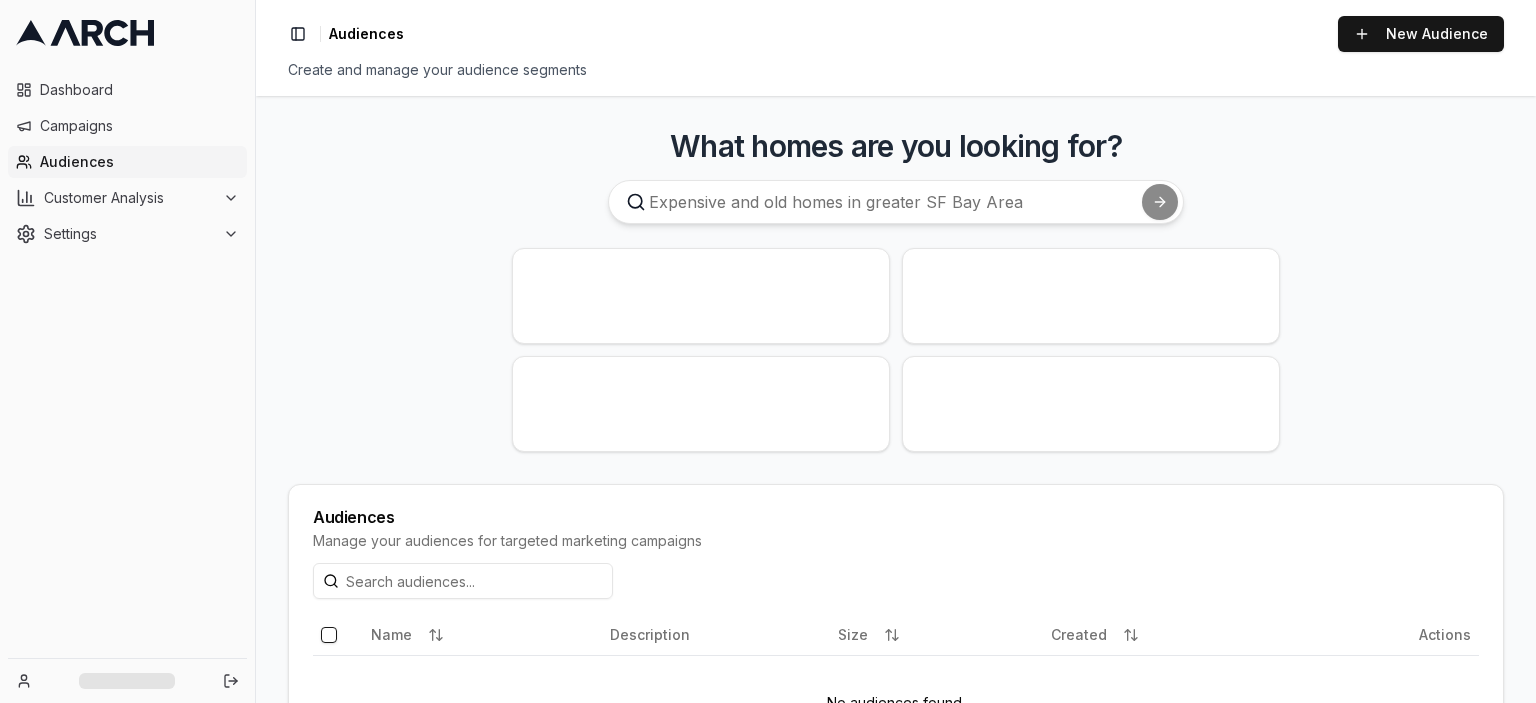 scroll, scrollTop: 0, scrollLeft: 0, axis: both 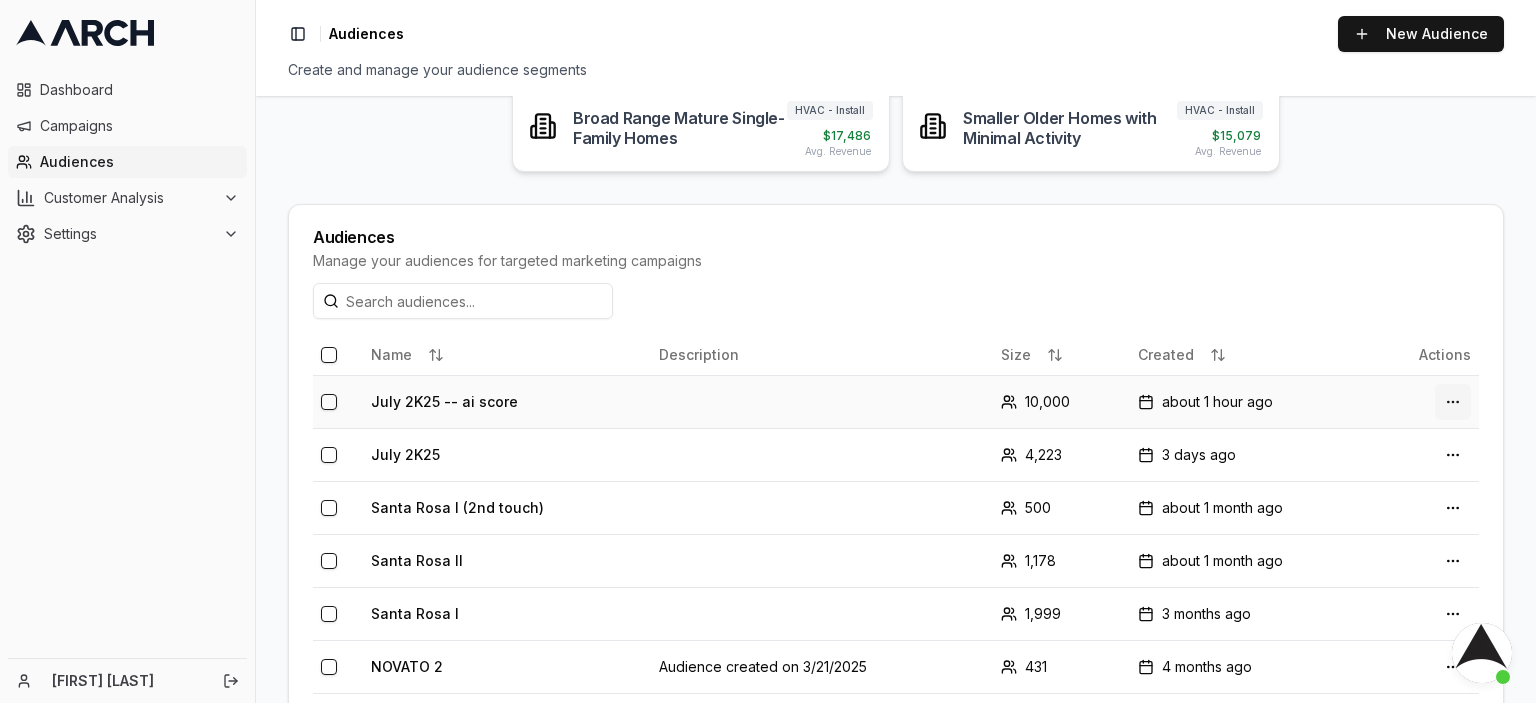 click on "Dashboard Campaigns Audiences Customer Analysis Settings [FIRST] [LAST] Toggle Sidebar Audiences  New Audience Create and manage your audience segments What homes are you looking for? Or, get started with one of your customer profiles: Established Mid-Size Pre-2000 Homes HVAC - Install $ 23,882 Avg. Revenue Spacious Late-20th Century Family Homes HVAC - Install $ 17,829 Avg. Revenue Broad Range Mature Single-Family Homes HVAC - Install $ 17,486 Avg. Revenue Smaller Older Homes with Minimal Activity HVAC - Install $ 15,079 Avg. Revenue Audiences Manage your audiences for targeted marketing campaigns Name Description Size Created Actions July [YEAR] -- ai score 10,000 about 1 hour ago Open menu July [YEAR] 4,223 3 days ago Open menu [CITY] I (2nd touch) 500 about 1 month ago Open menu [CITY] II 1,178 about 1 month ago Open menu [CITY] I 1,999 3 months ago Open menu NOVATO 2 Audience created on 3/[DAY]/[YEAR] 431 4 months ago Open menu NOVATO 1 Audience created on 3/[DAY]/[YEAR] 300 4 months ago Open menu Chat" at bounding box center [768, 351] 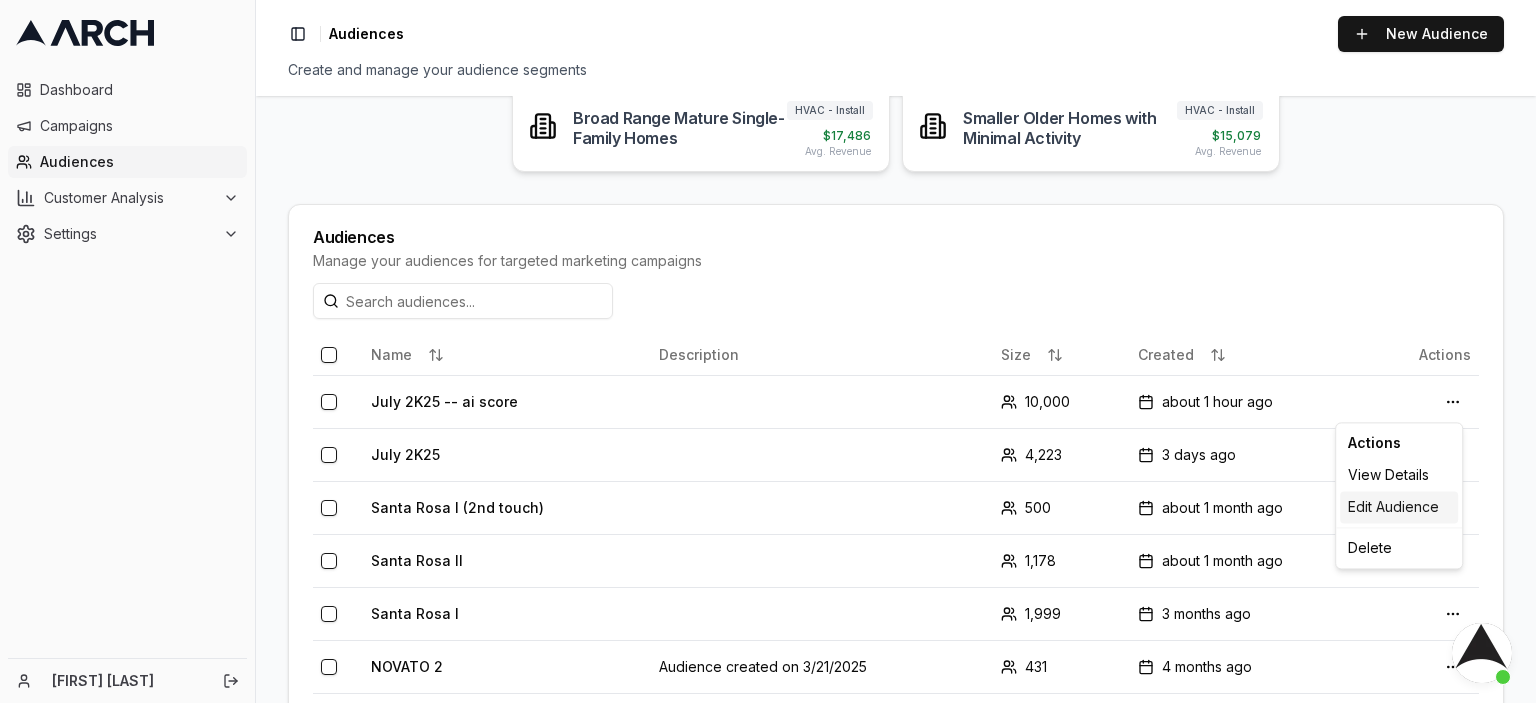 click on "Edit Audience" at bounding box center [1399, 507] 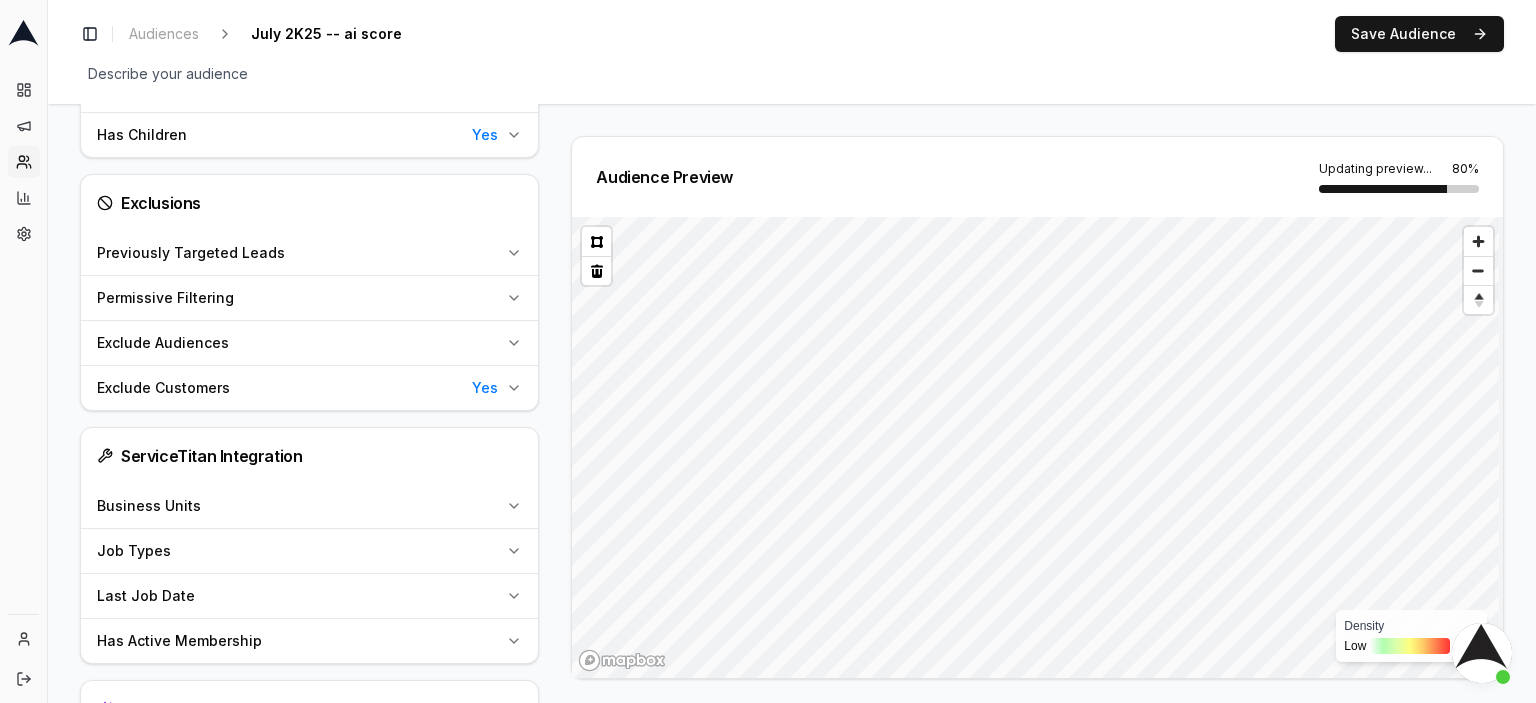 scroll, scrollTop: 1550, scrollLeft: 0, axis: vertical 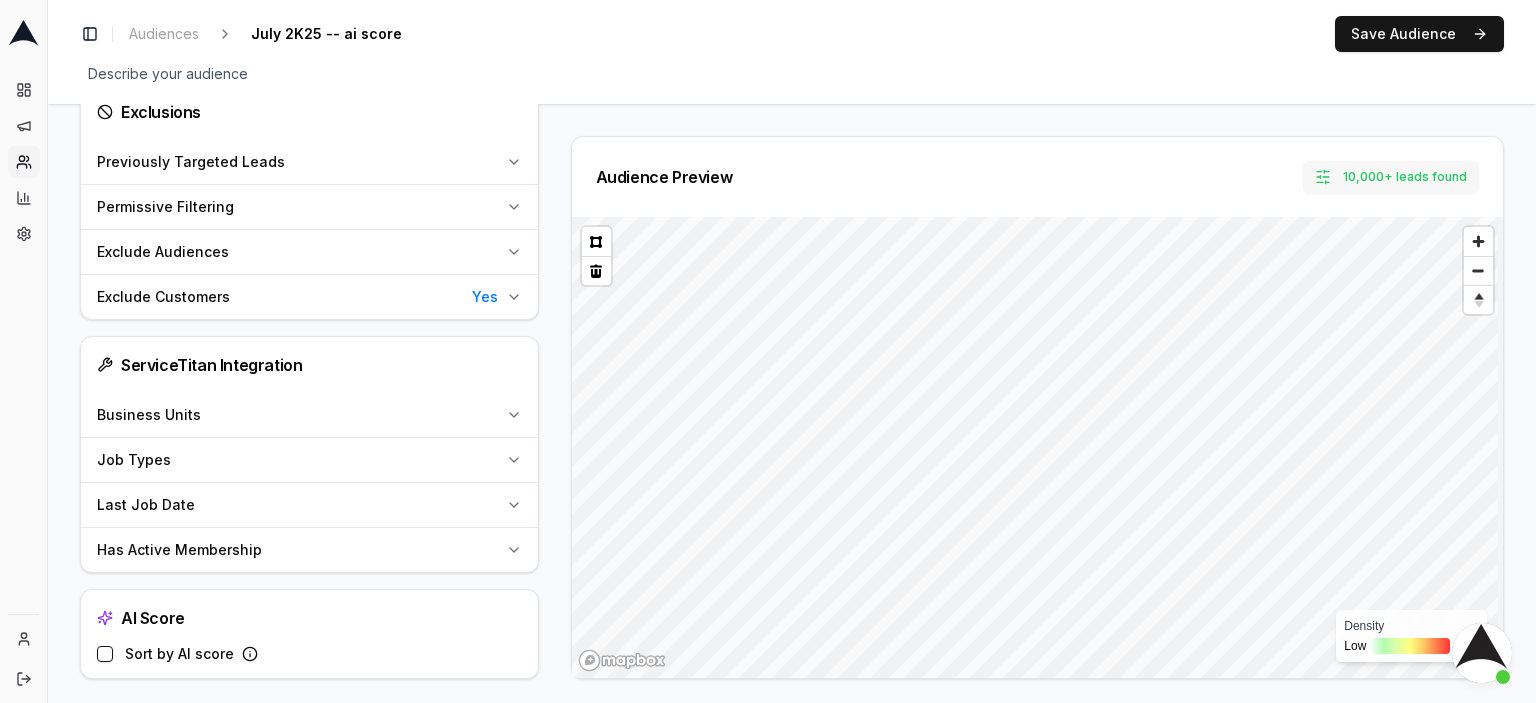 click on "10,000+ leads found" at bounding box center (1391, 177) 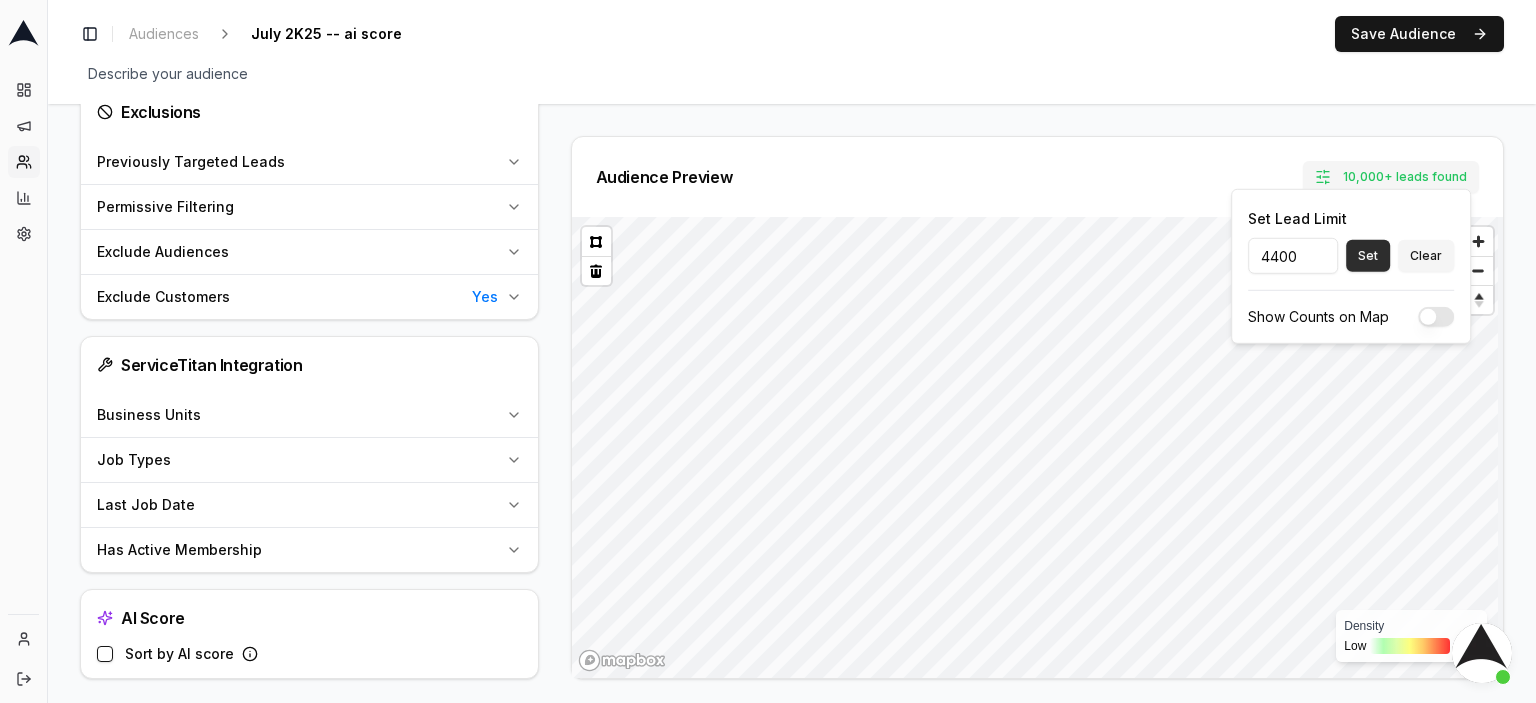 type on "4400" 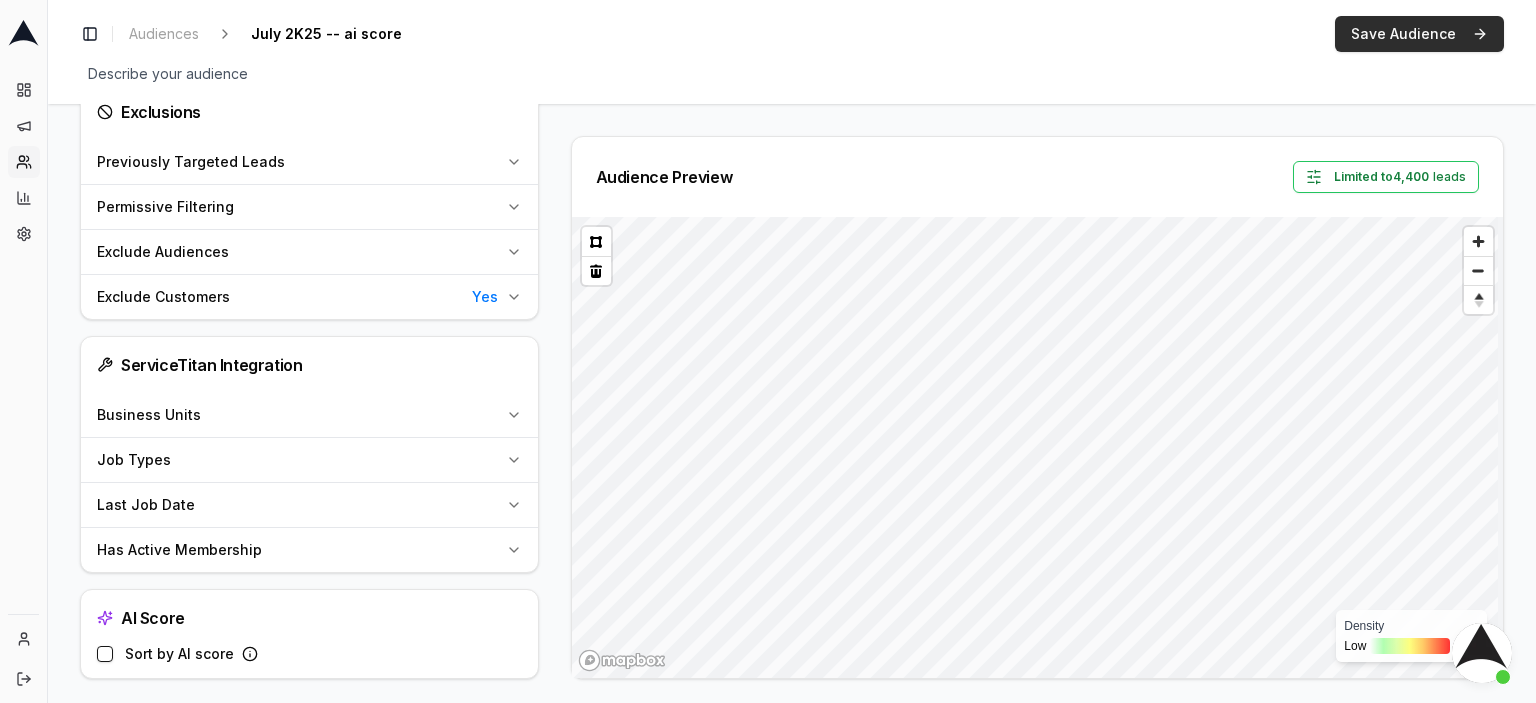 click on "Save Audience" at bounding box center [1419, 34] 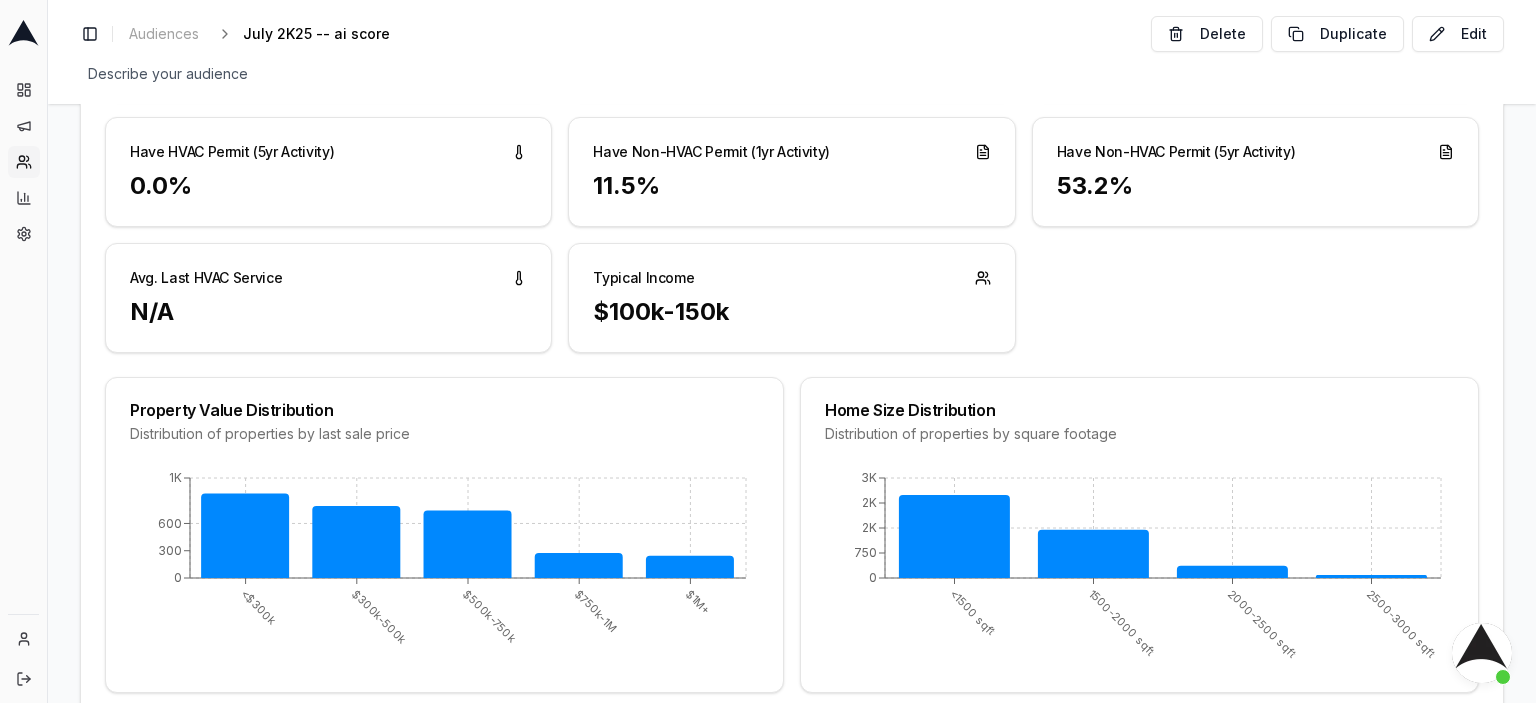 scroll, scrollTop: 1576, scrollLeft: 0, axis: vertical 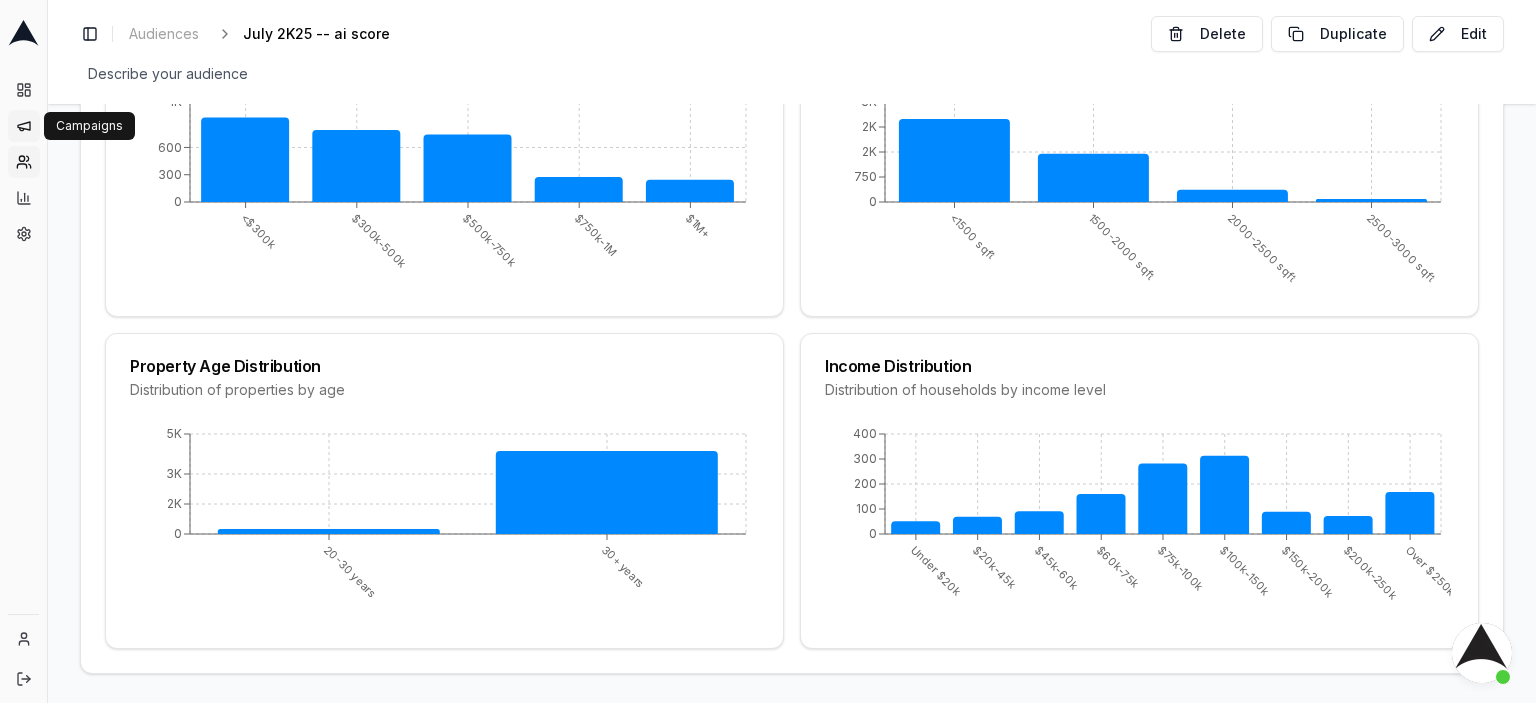 click on "Campaigns" at bounding box center (24, 126) 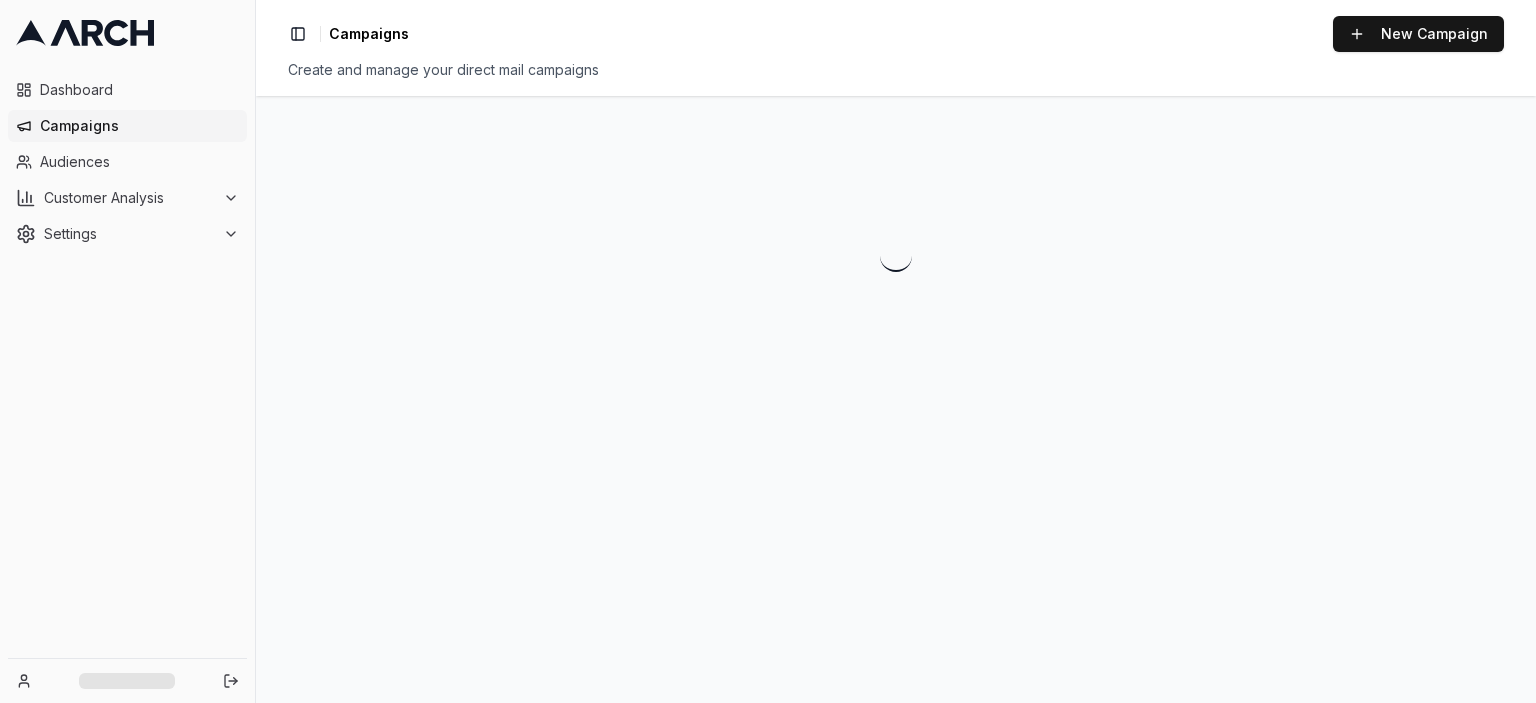 scroll, scrollTop: 0, scrollLeft: 0, axis: both 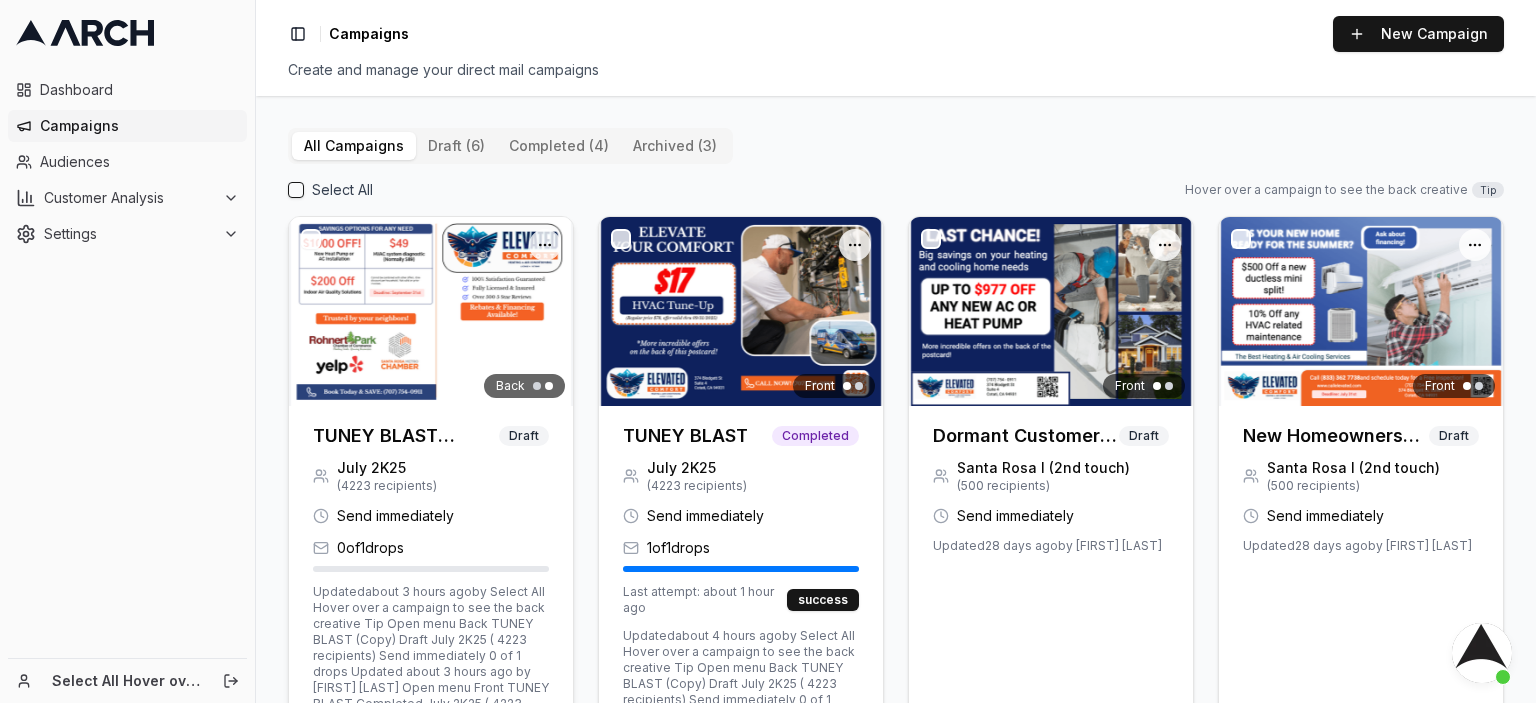 click at bounding box center [431, 311] 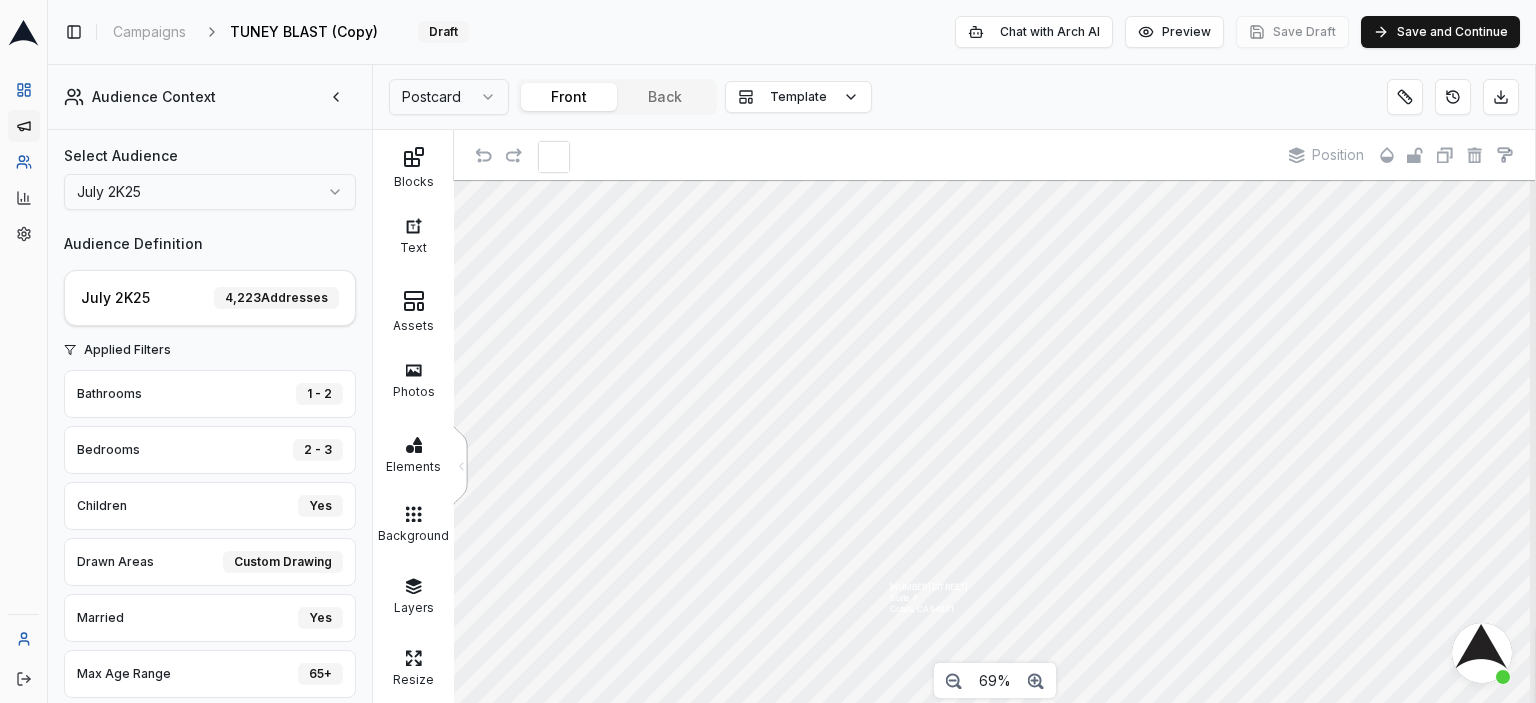 scroll, scrollTop: 44, scrollLeft: 0, axis: vertical 